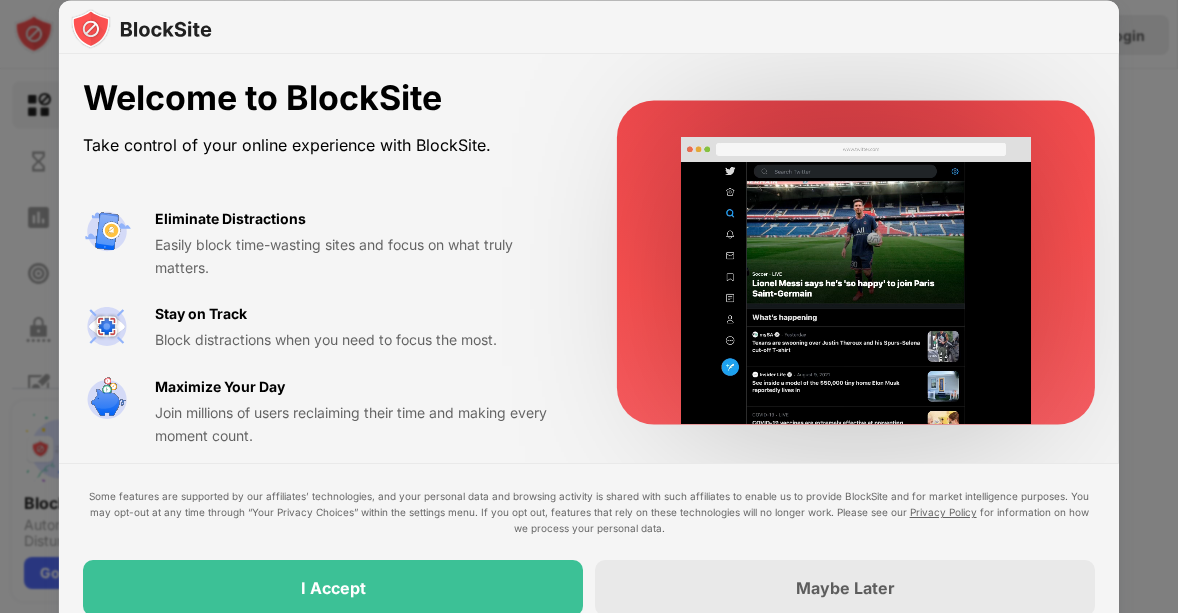click on "Welcome to BlockSite Take control of your online experience with BlockSite. Eliminate Distractions Easily block time-wasting sites and focus on what truly matters. Stay on Track Block distractions when you need to focus the most. Maximize Your Day Join millions of users reclaiming their time and making every moment count." at bounding box center (589, 262) 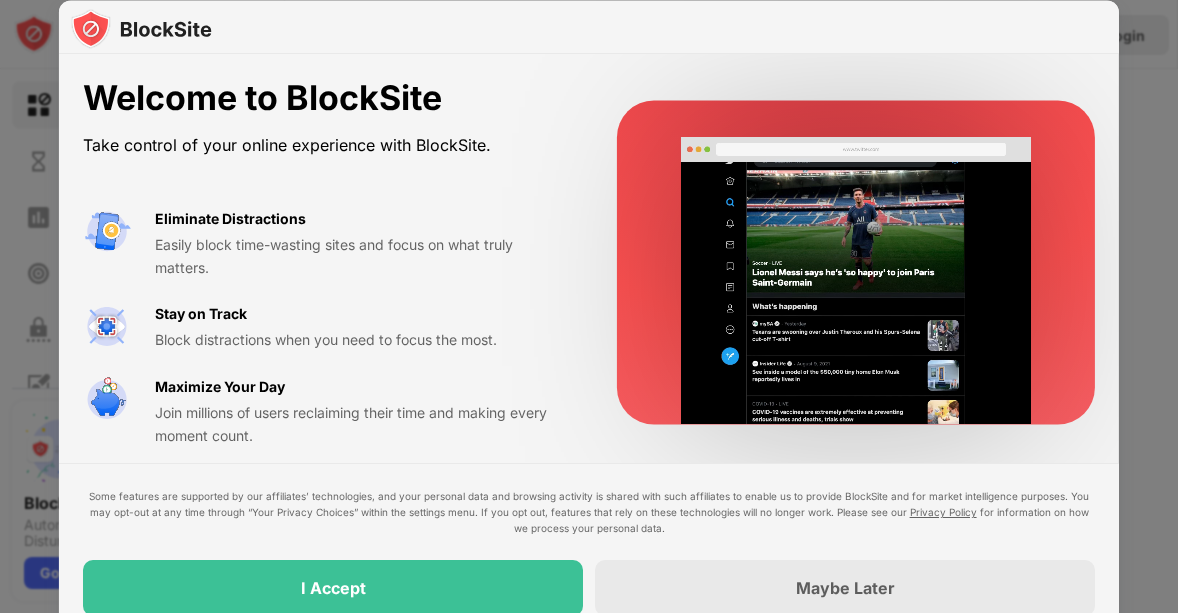 scroll, scrollTop: 0, scrollLeft: 0, axis: both 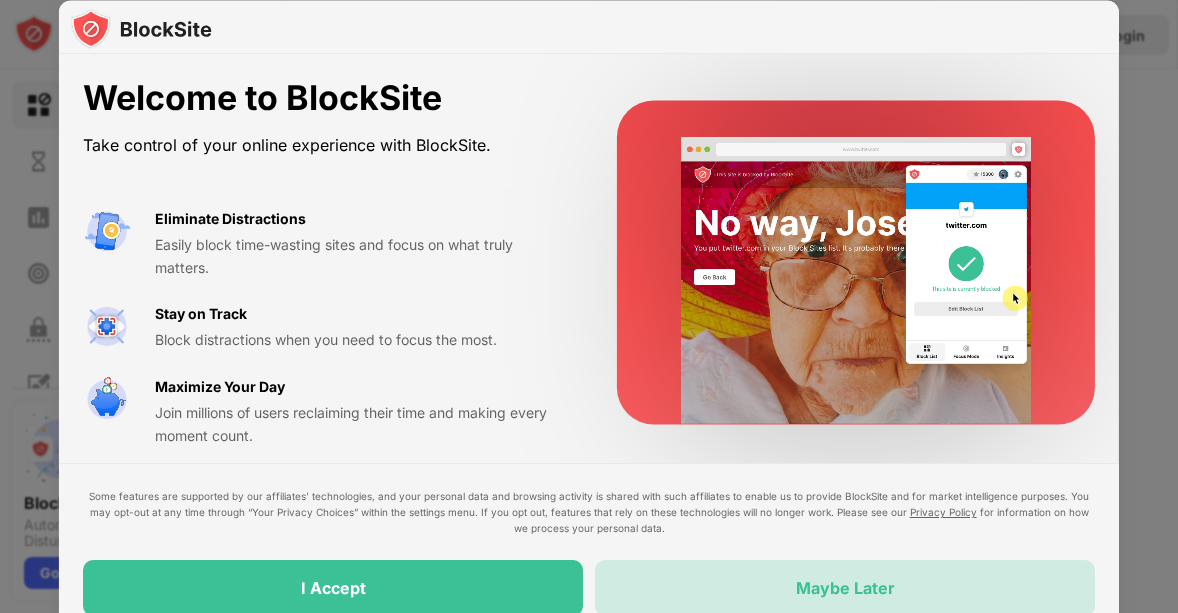 click on "Maybe Later" at bounding box center (845, 588) 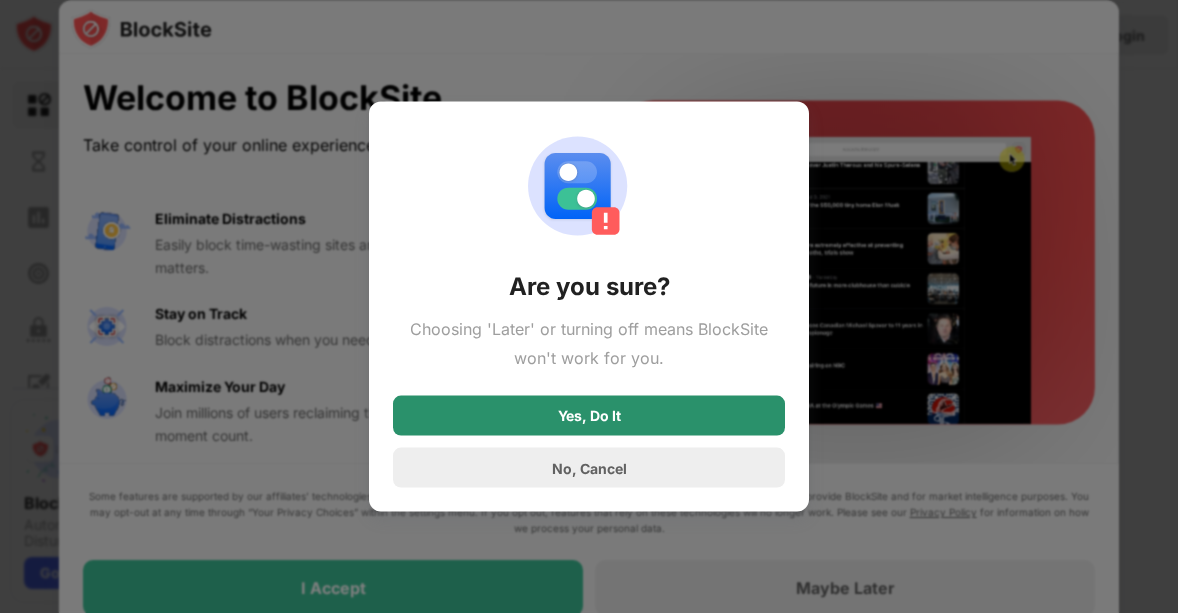 click on "Yes, Do It" at bounding box center [589, 416] 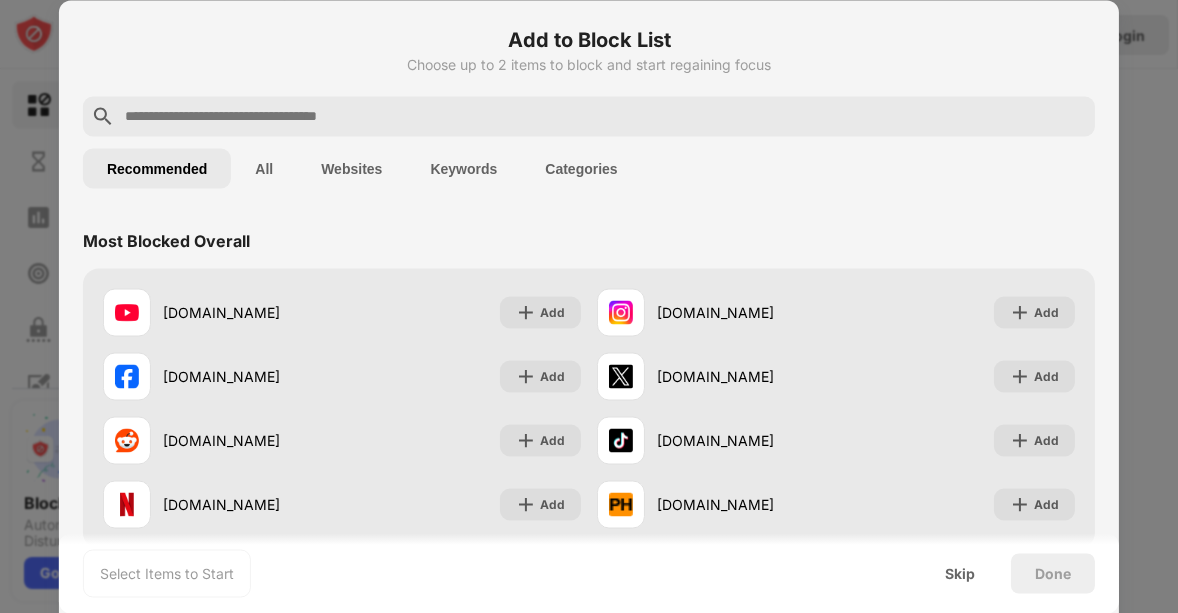 click on "Websites" at bounding box center [351, 168] 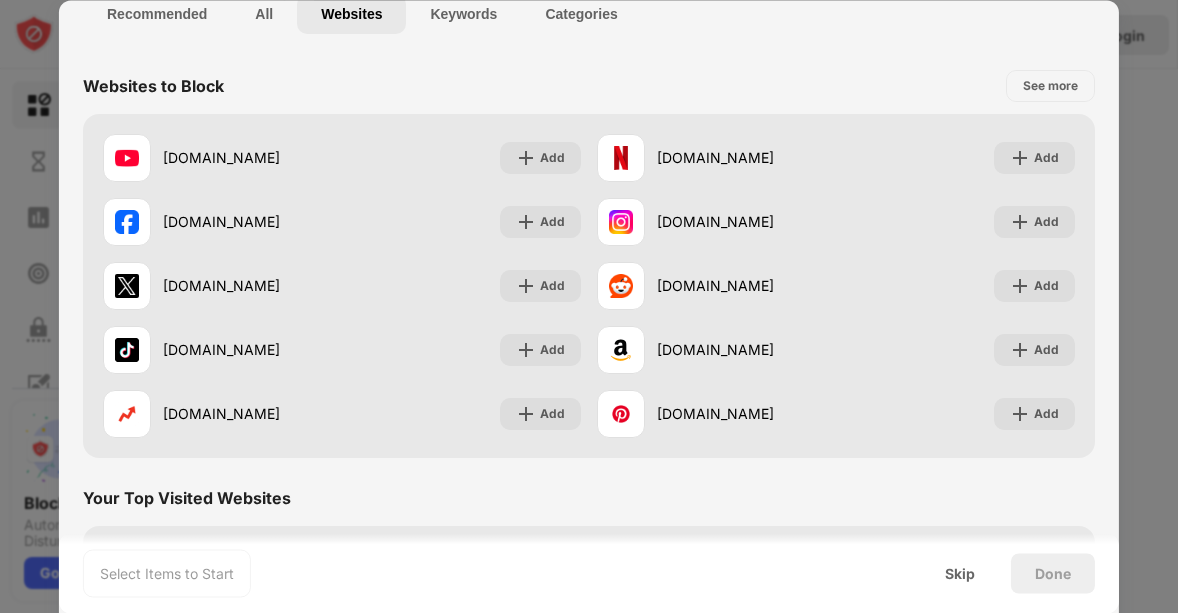 scroll, scrollTop: 21, scrollLeft: 0, axis: vertical 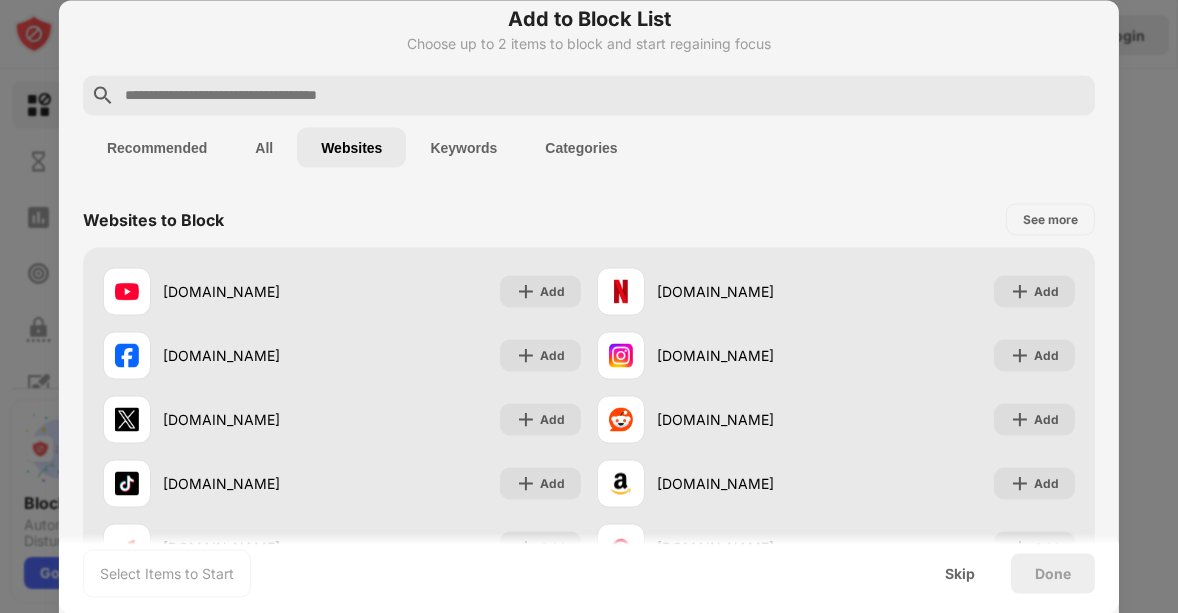 click at bounding box center [589, 306] 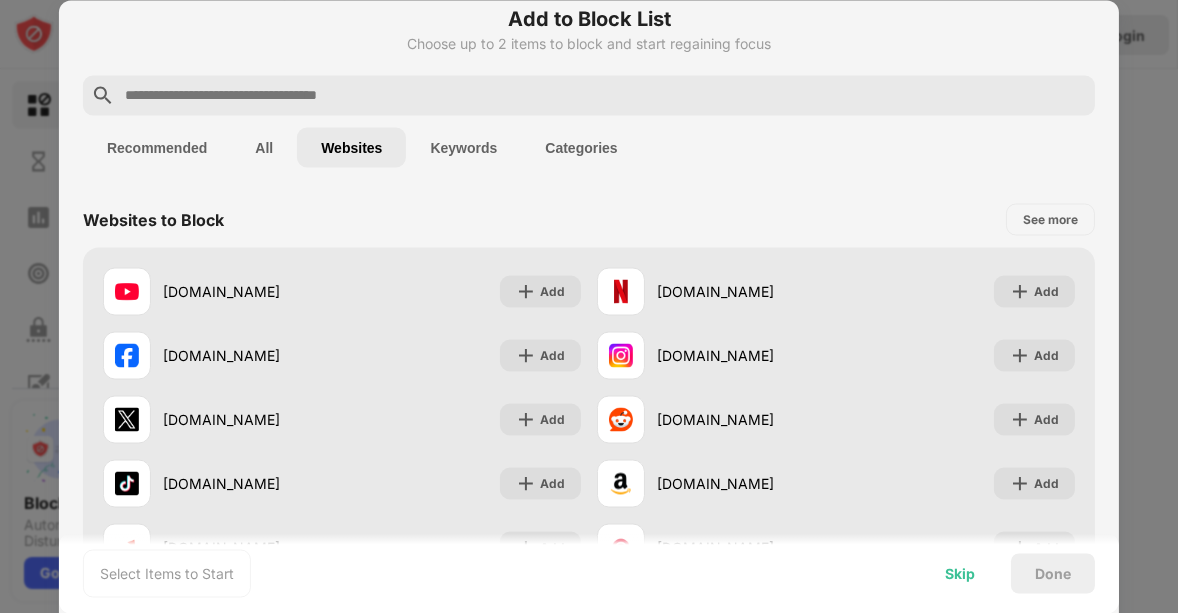 click on "Skip" at bounding box center [960, 573] 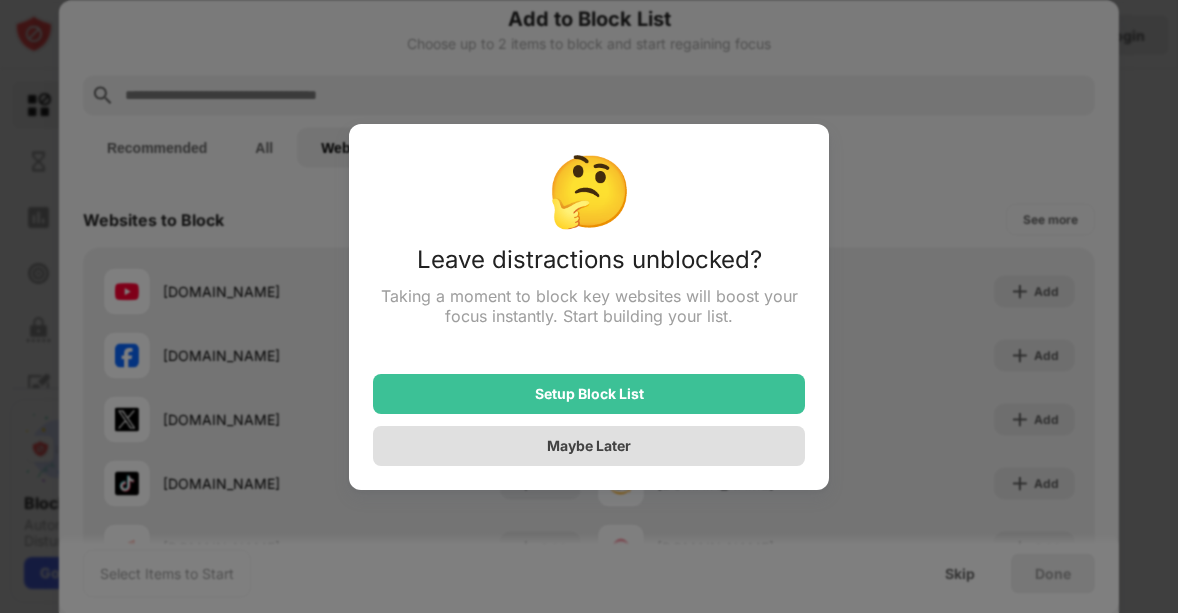 click on "Maybe Later" at bounding box center (589, 446) 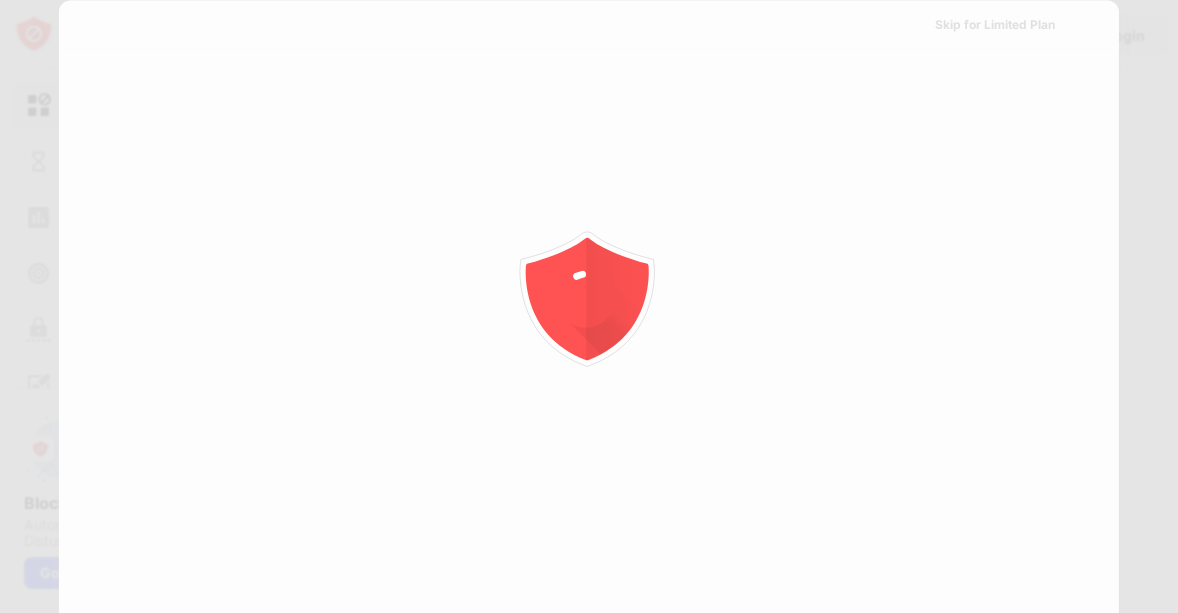 scroll, scrollTop: 0, scrollLeft: 0, axis: both 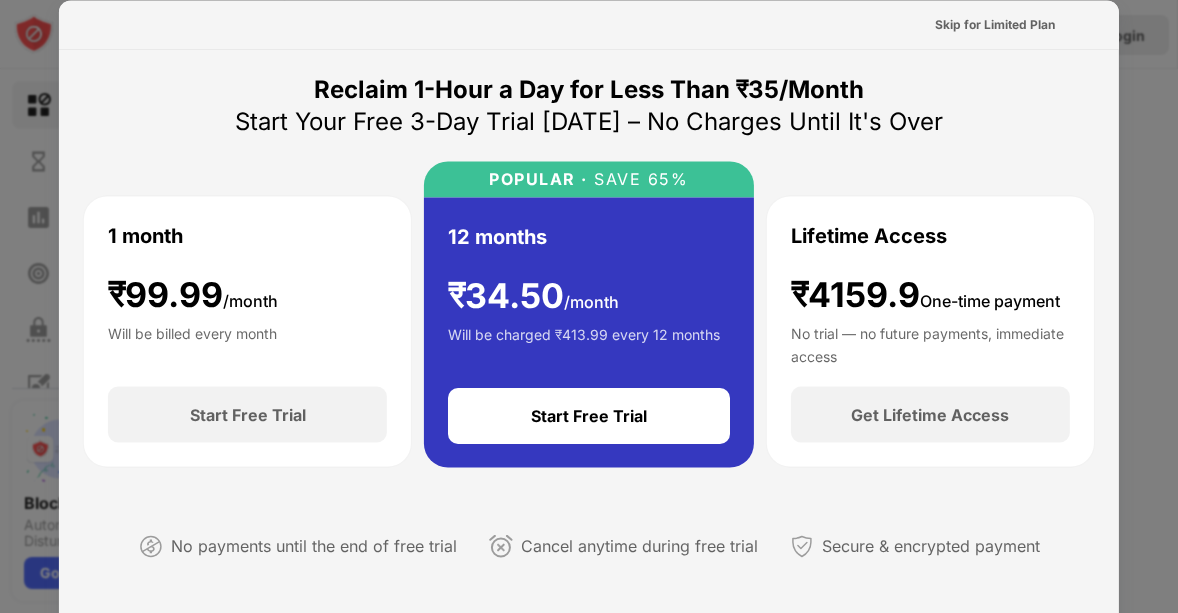 click at bounding box center [589, 306] 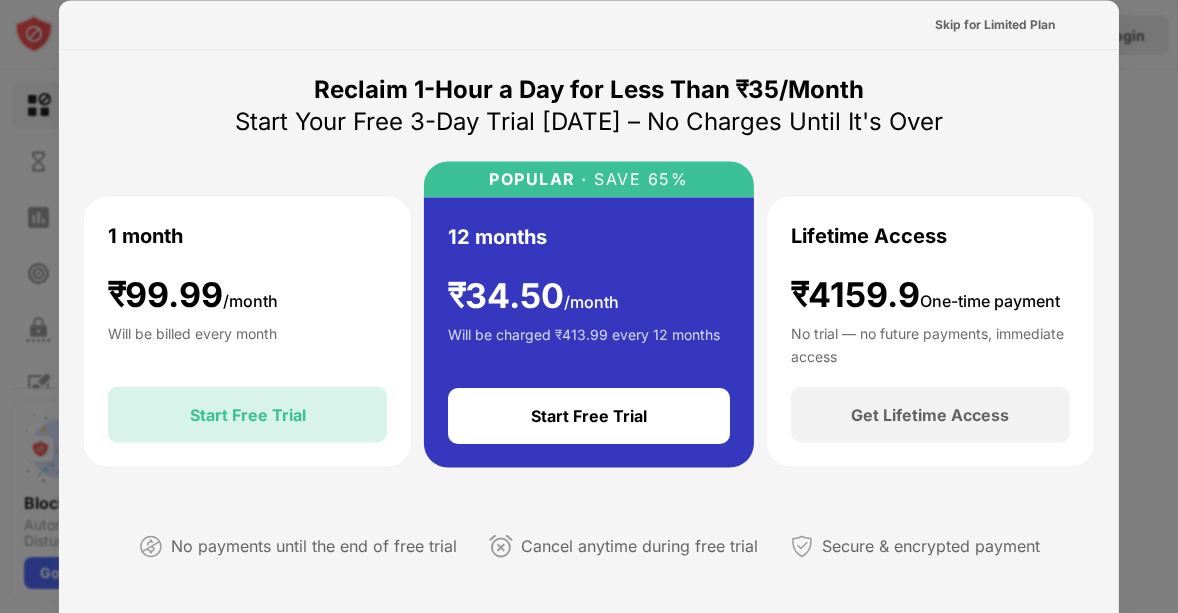 click on "Start Free Trial" at bounding box center [247, 415] 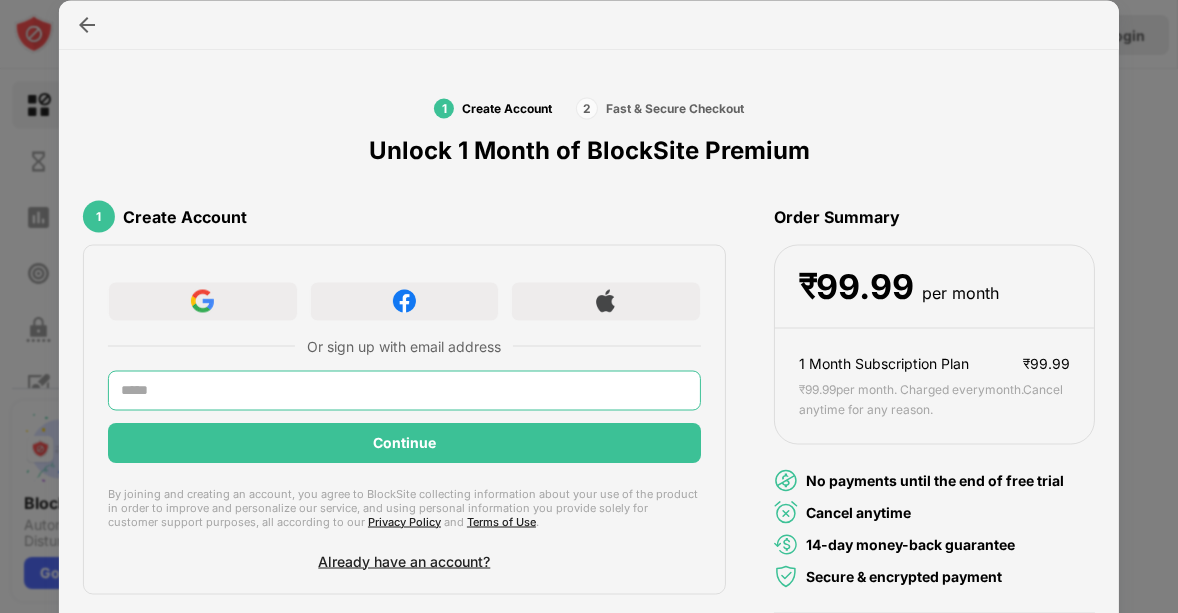 click at bounding box center [404, 390] 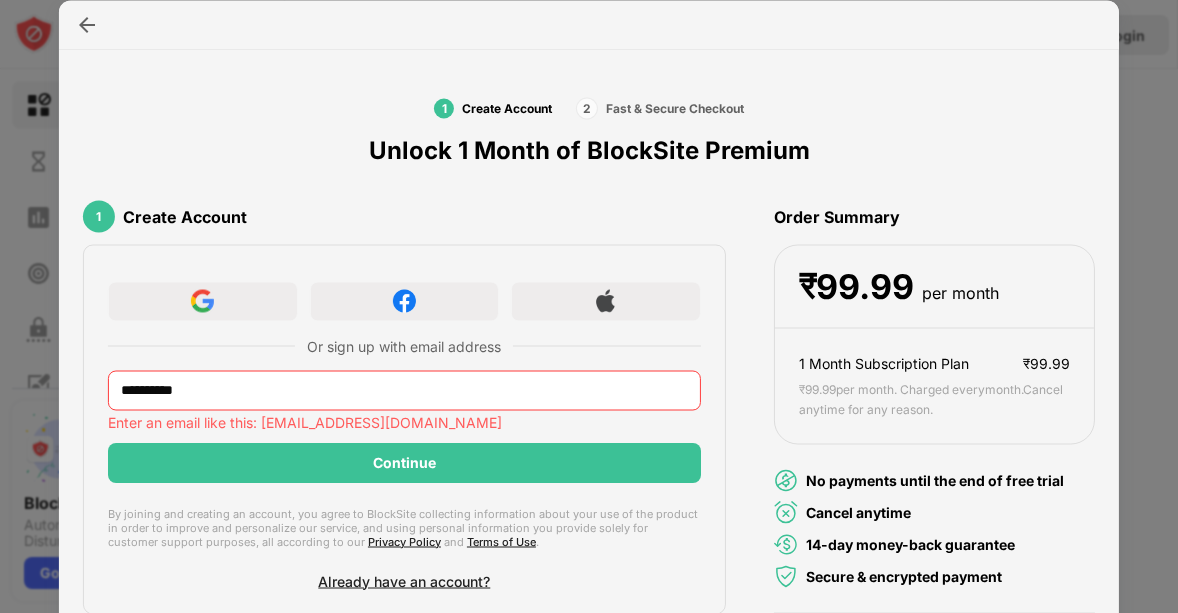 click on "**********" at bounding box center [404, 429] 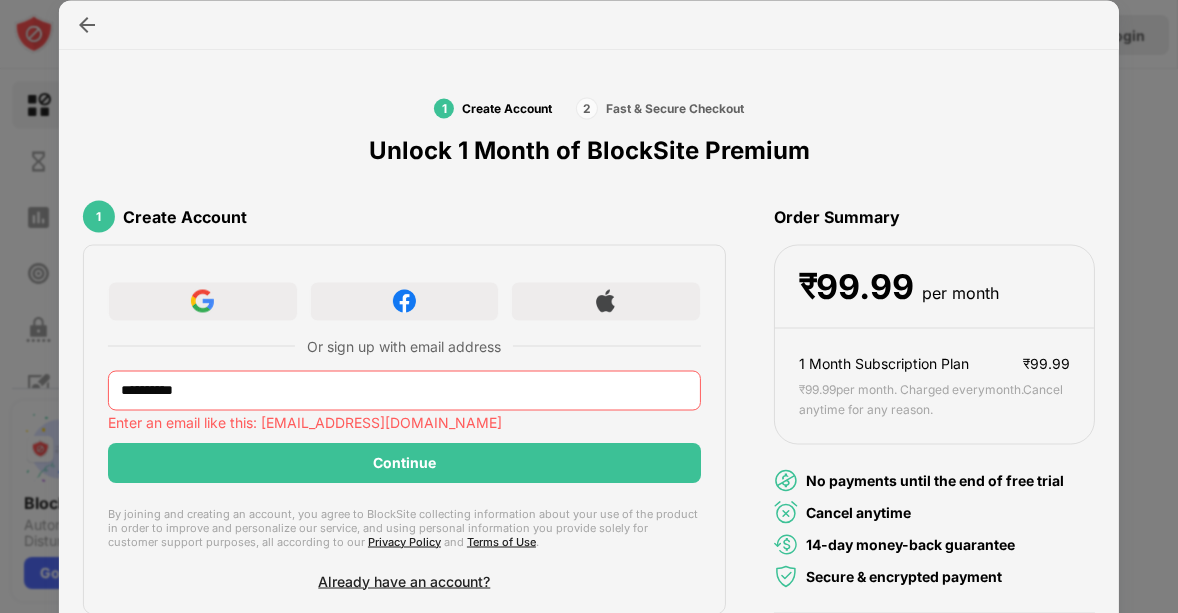 click on "**********" at bounding box center [404, 390] 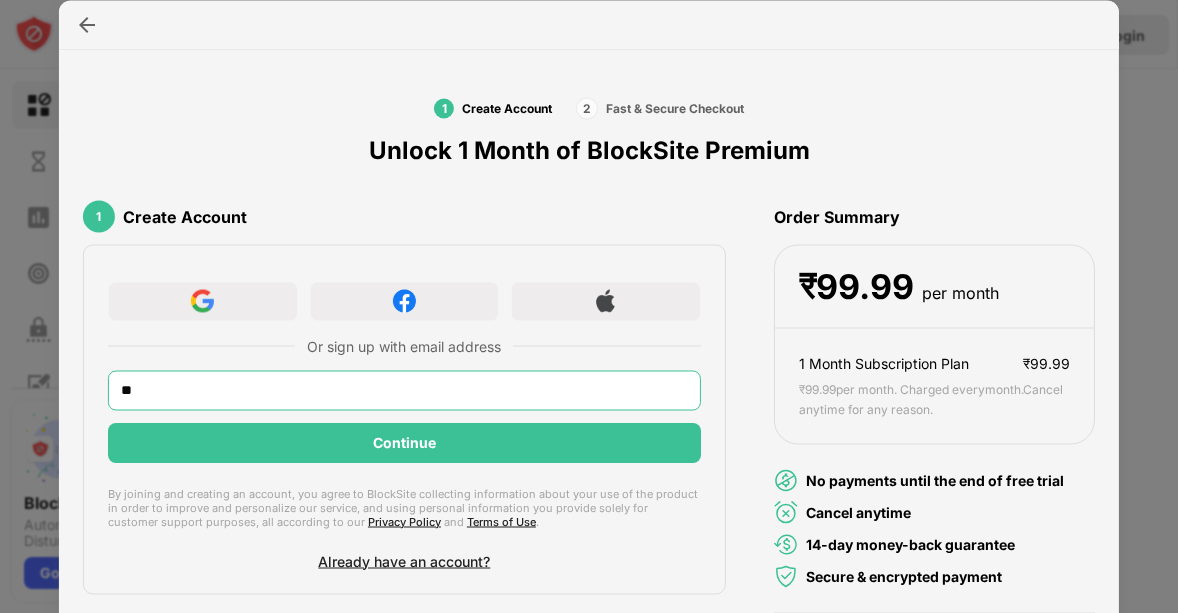 type on "*" 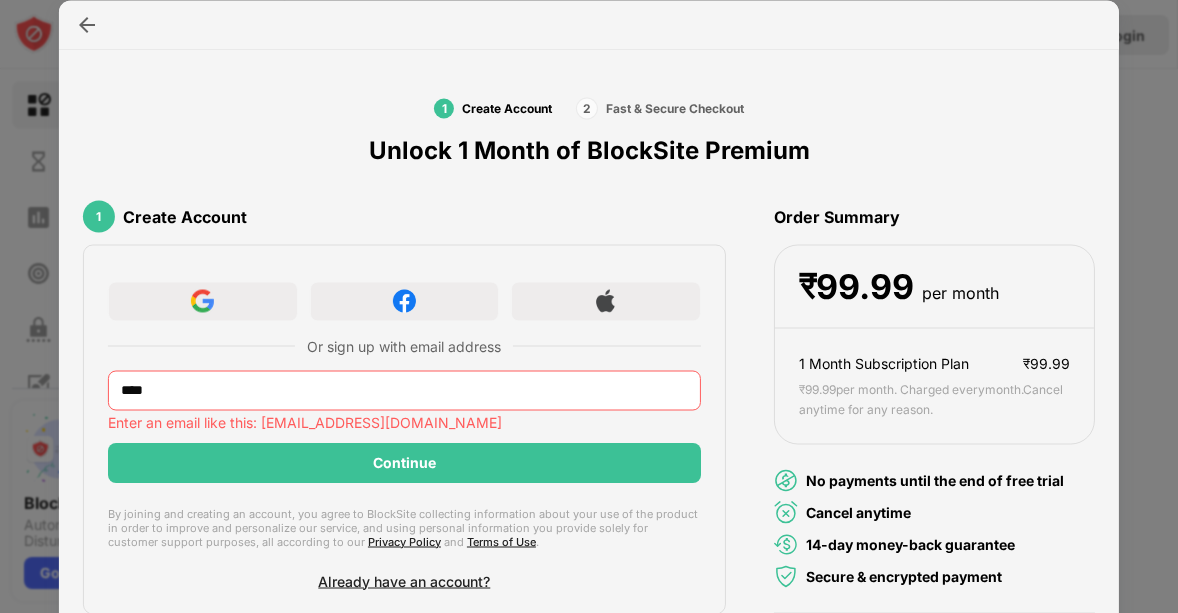 click on "****" at bounding box center [404, 390] 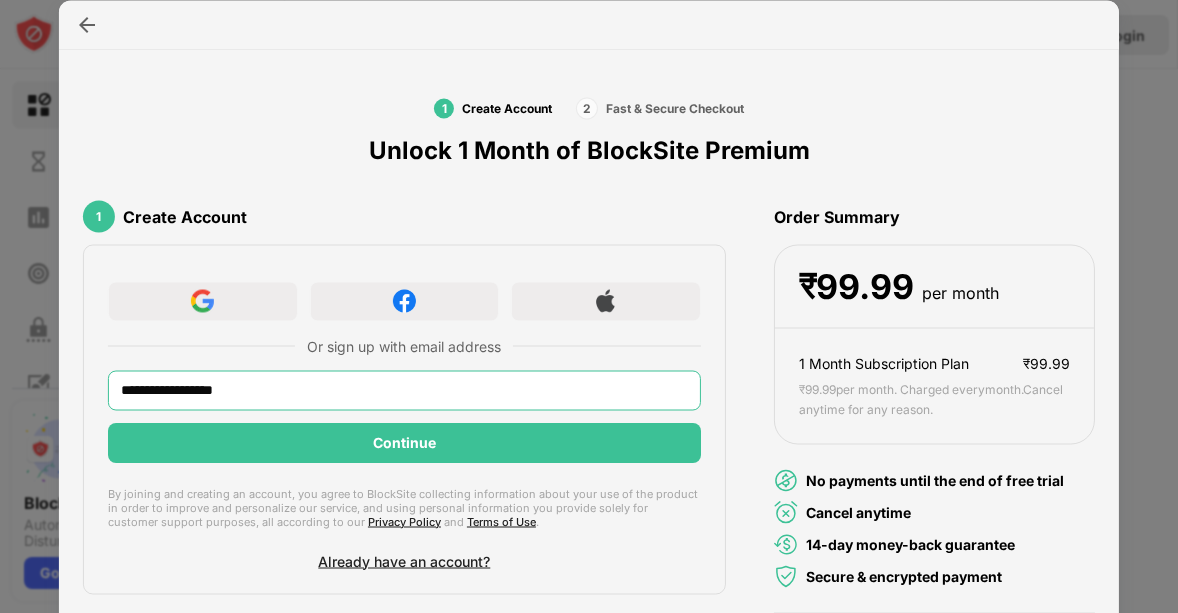 type on "**********" 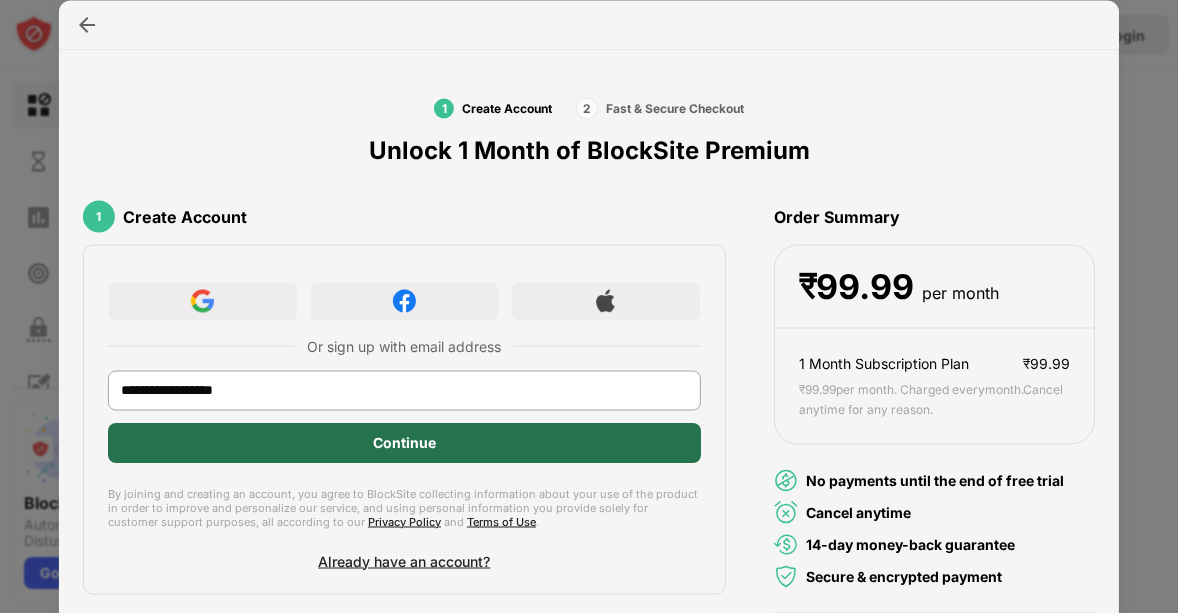 click on "Continue" at bounding box center (404, 442) 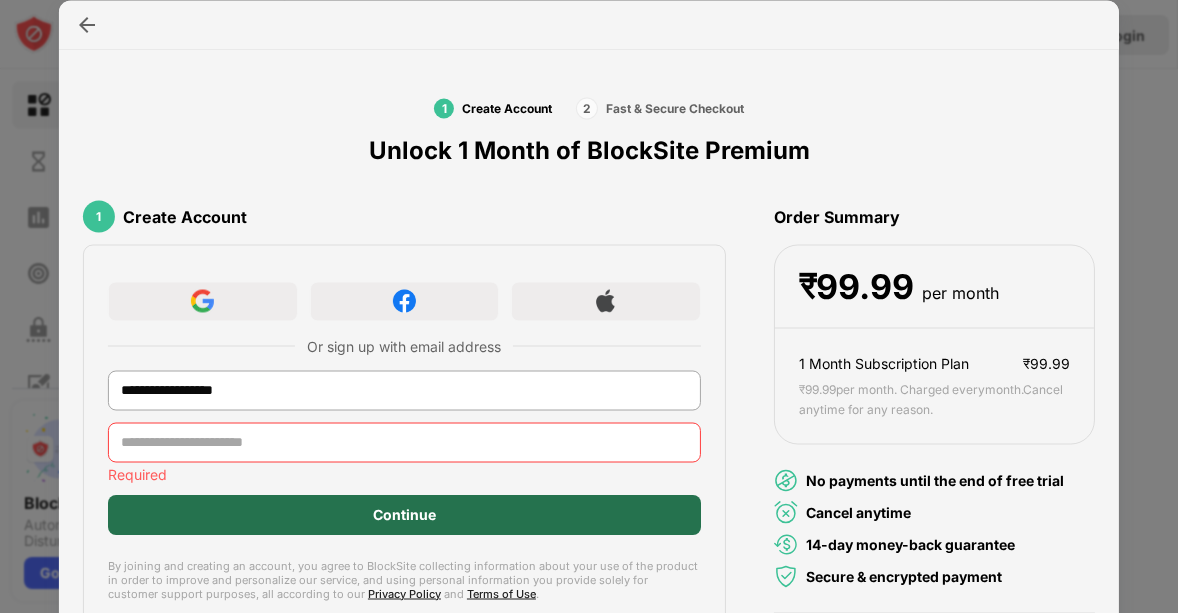 click on "Continue" at bounding box center (404, 514) 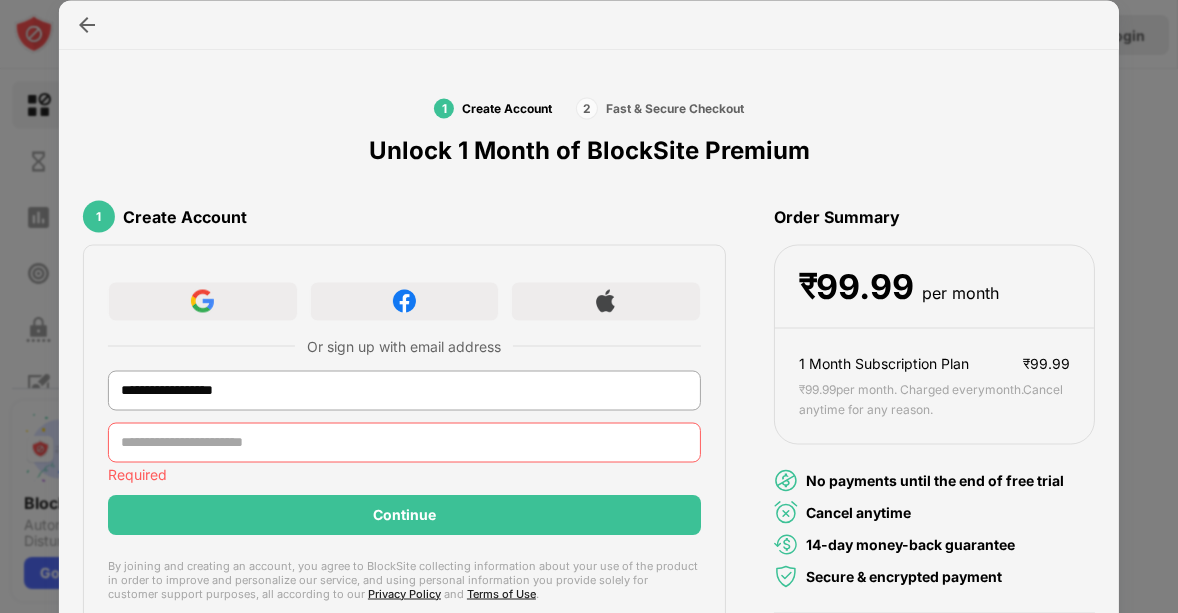 click at bounding box center (404, 442) 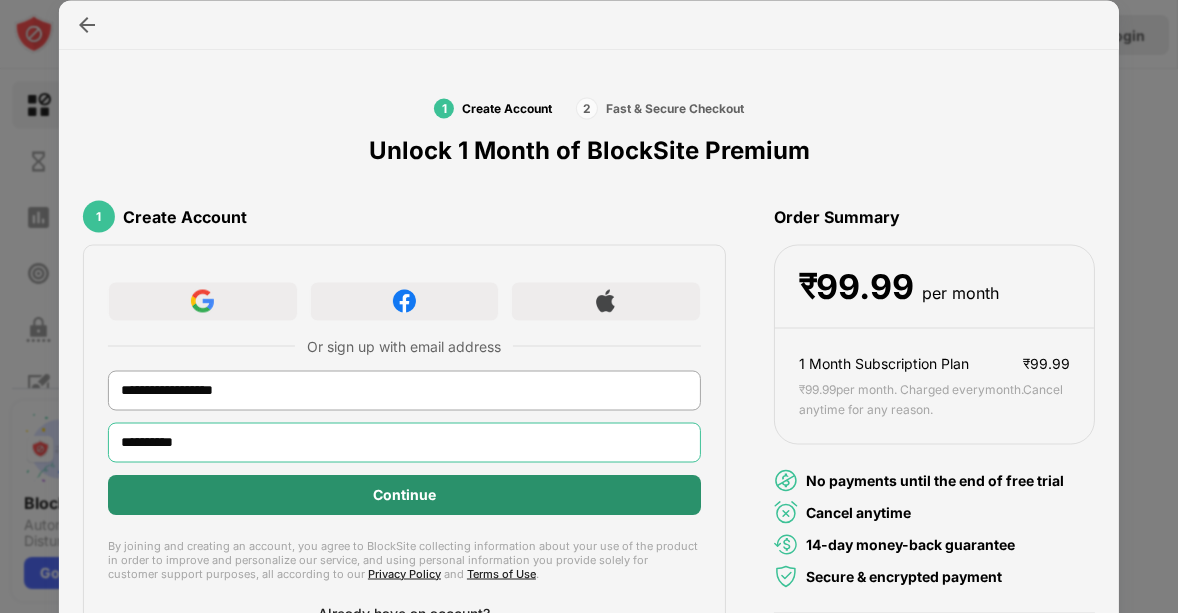 type on "**********" 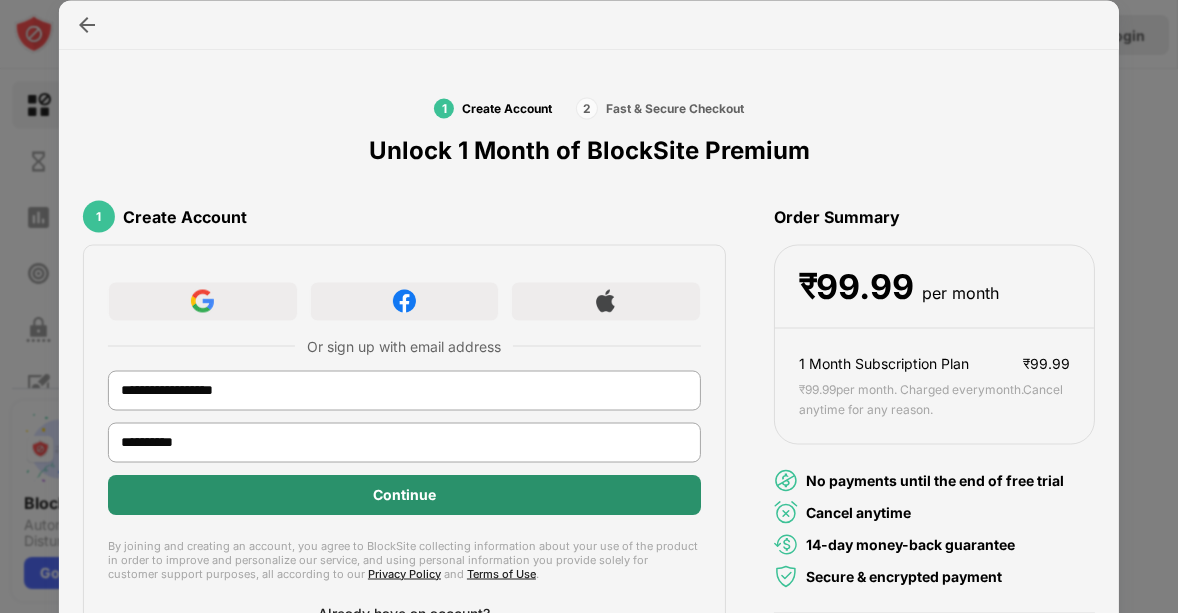 click on "Continue" at bounding box center (404, 494) 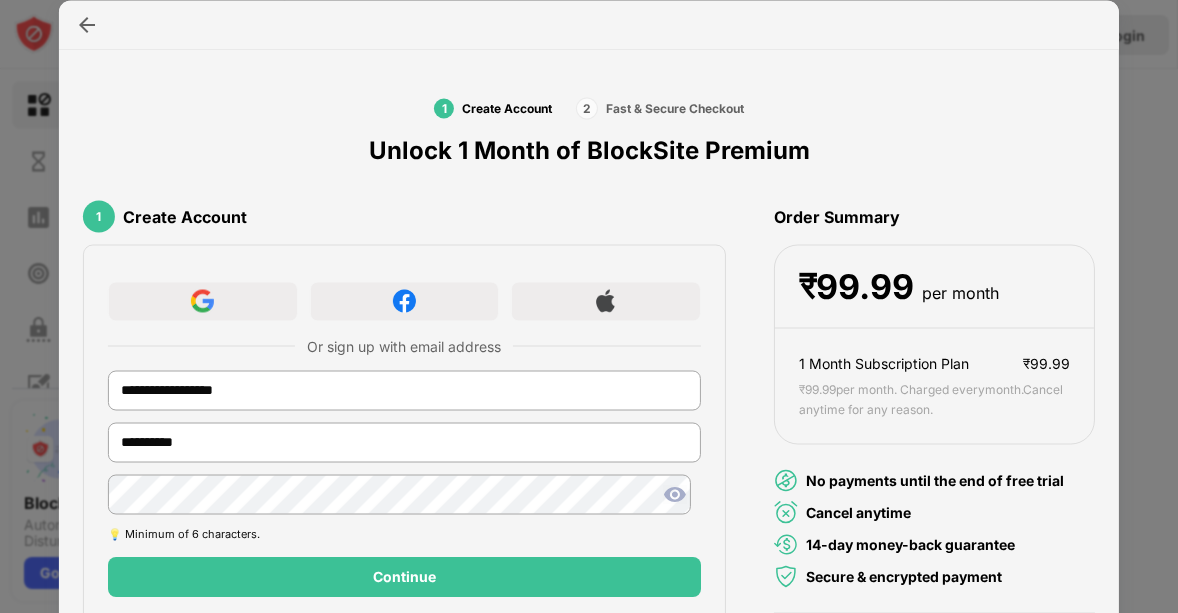 click at bounding box center [675, 494] 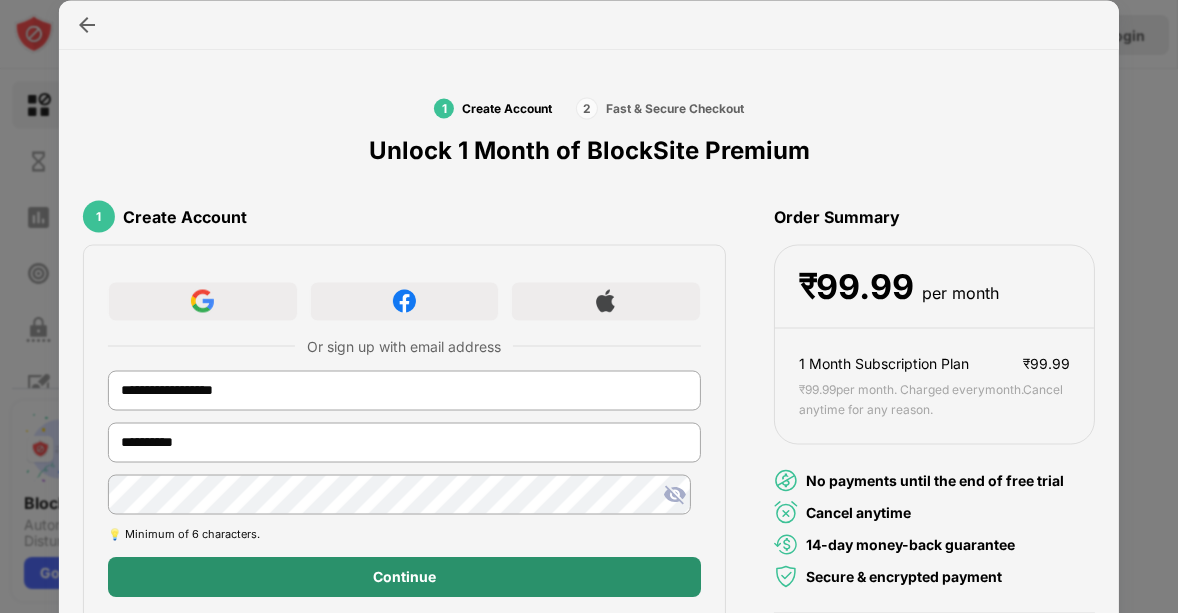 click on "Continue" at bounding box center (404, 576) 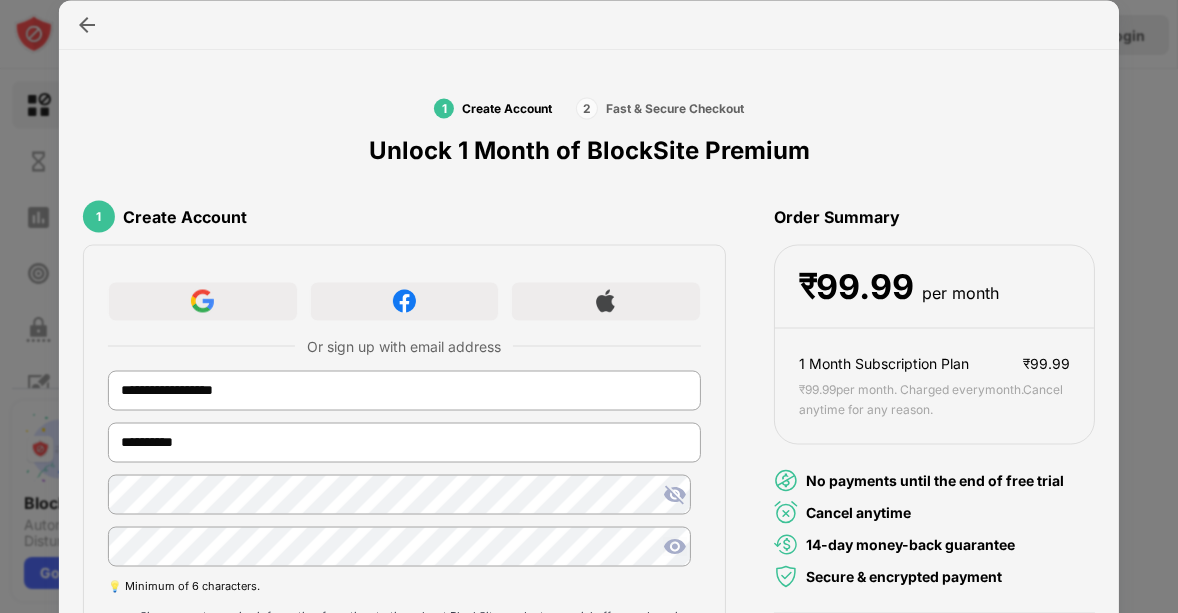 click at bounding box center [675, 546] 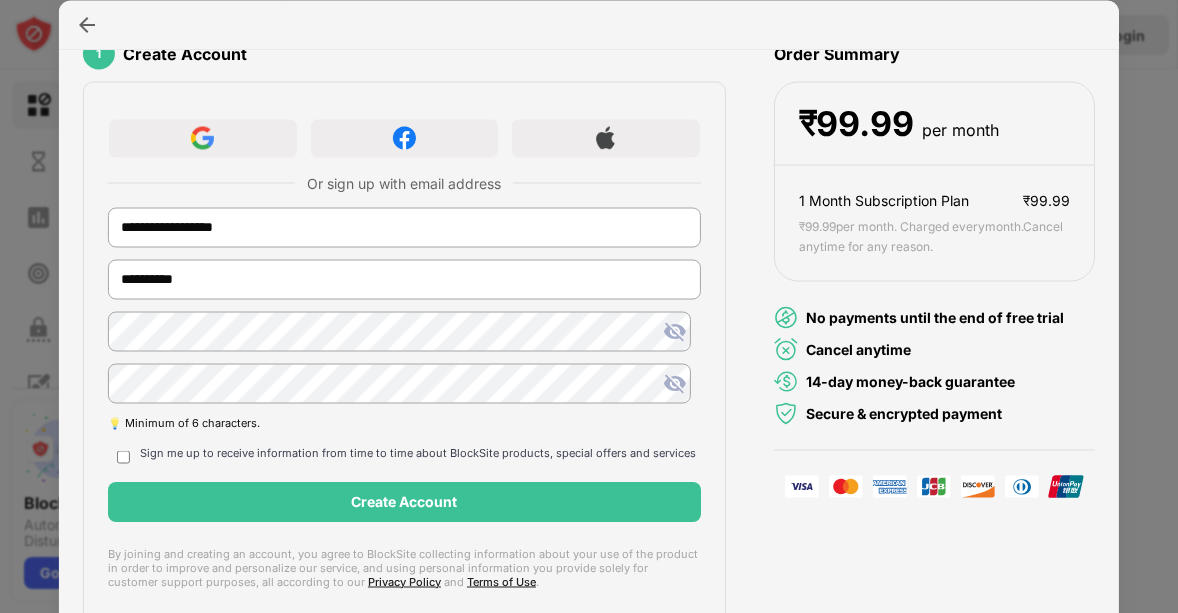 scroll, scrollTop: 165, scrollLeft: 0, axis: vertical 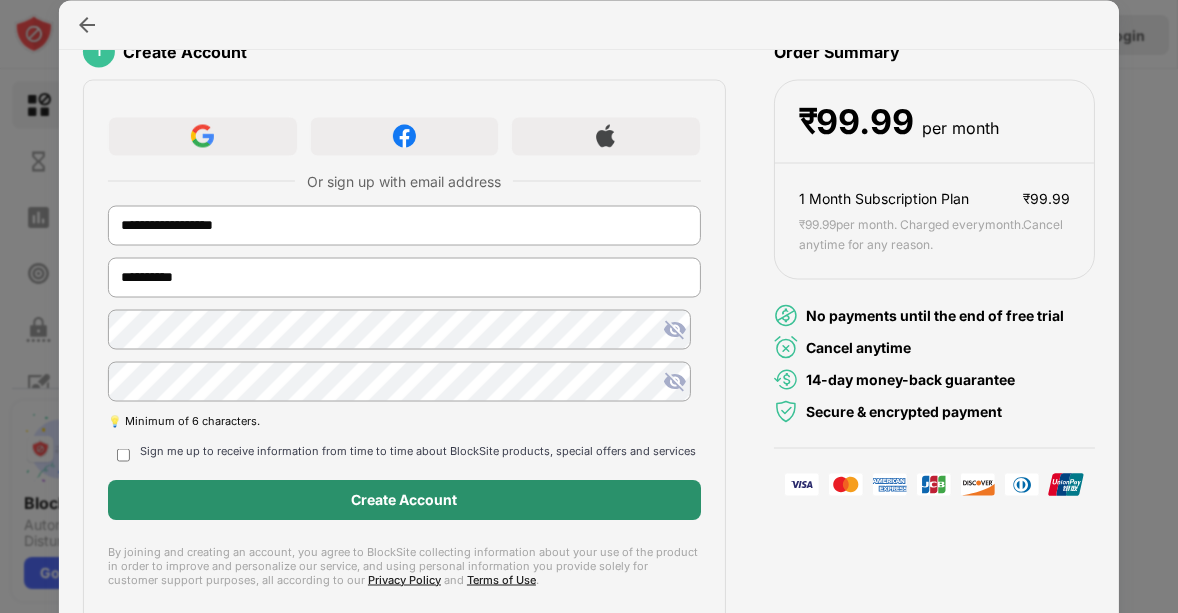 click on "Create Account" at bounding box center [404, 500] 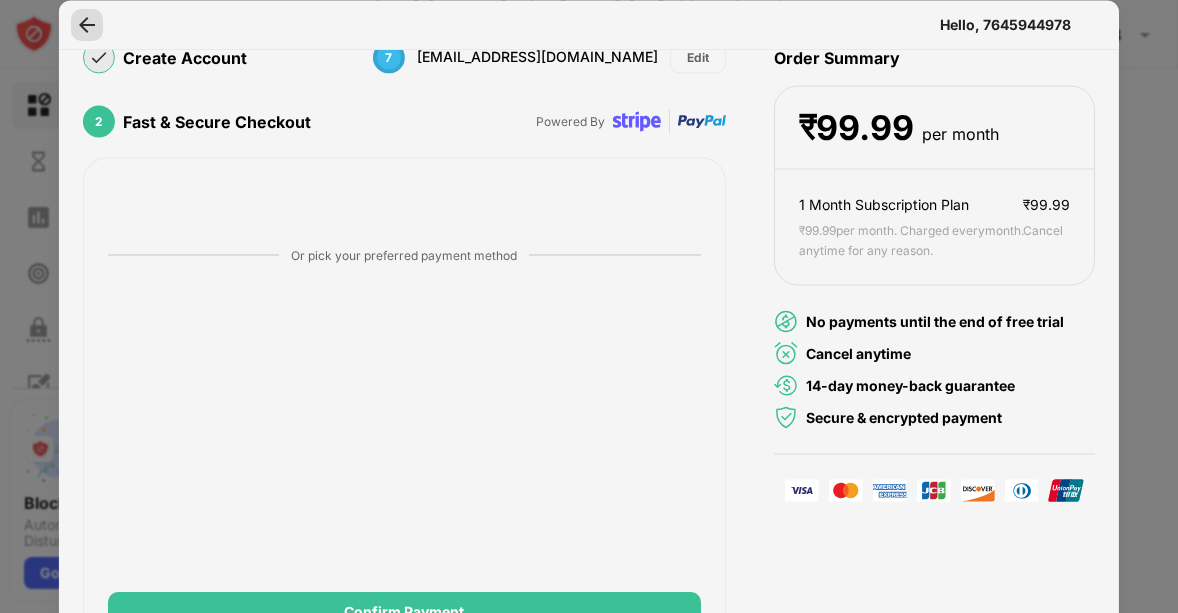 scroll, scrollTop: 165, scrollLeft: 0, axis: vertical 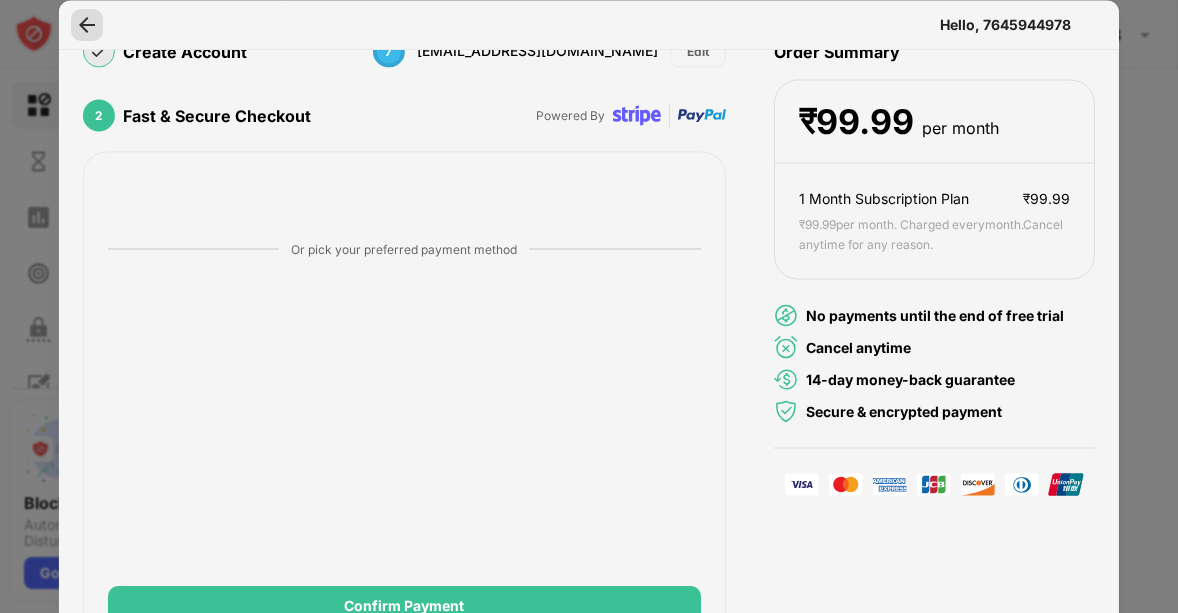 click at bounding box center (87, 24) 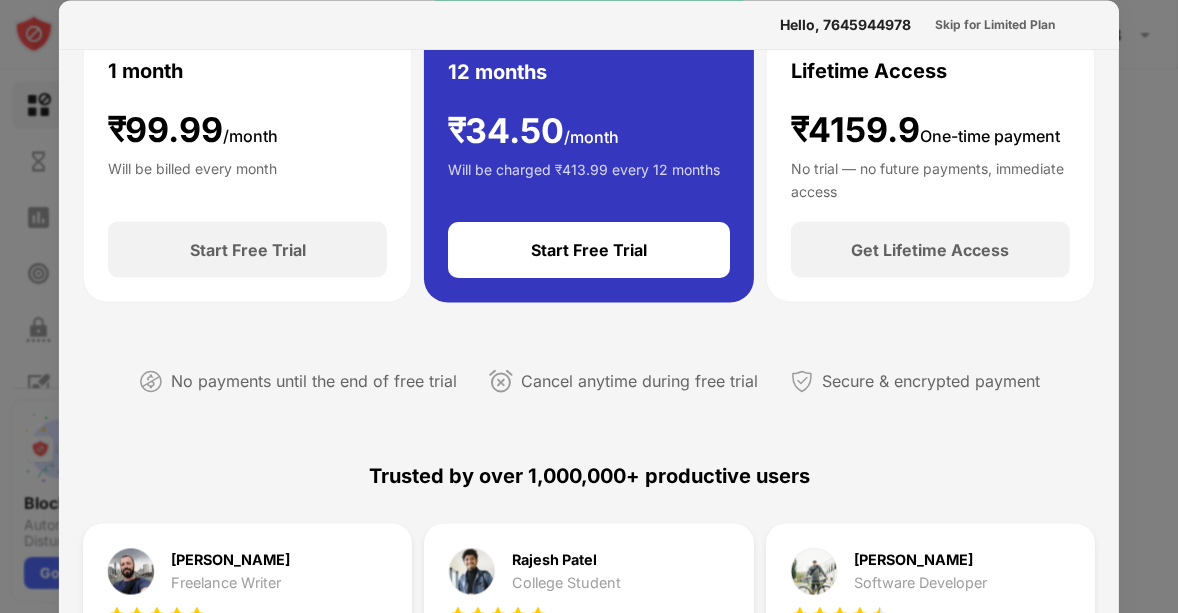 click on "Hello, 7645944978 Skip for Limited Plan" at bounding box center (589, 24) 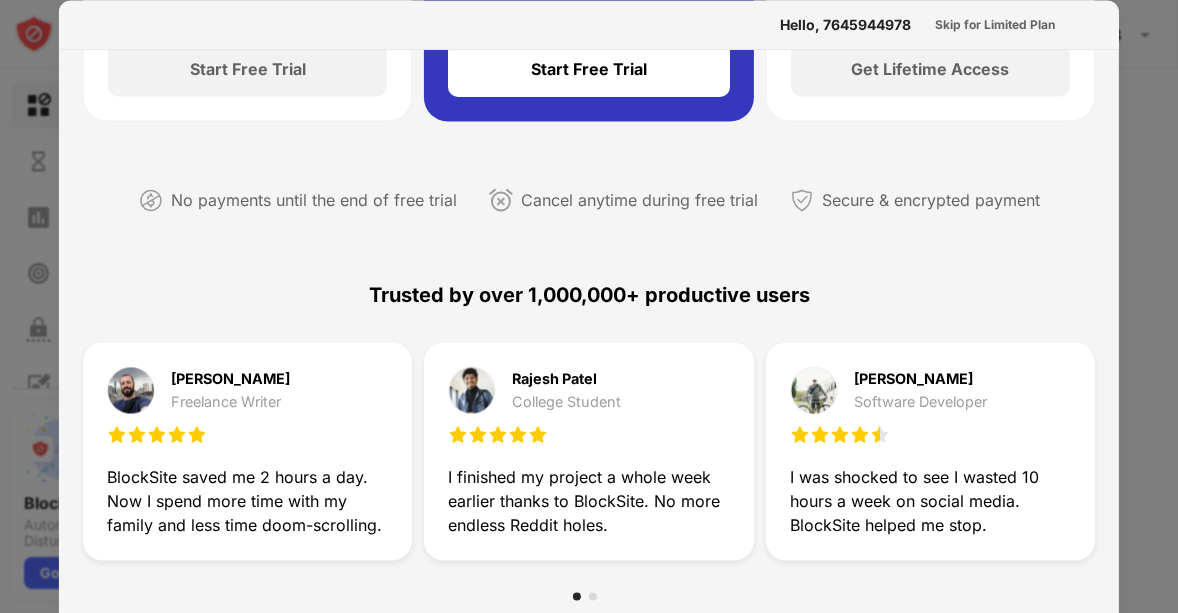 drag, startPoint x: 1123, startPoint y: 340, endPoint x: 1125, endPoint y: 360, distance: 20.09975 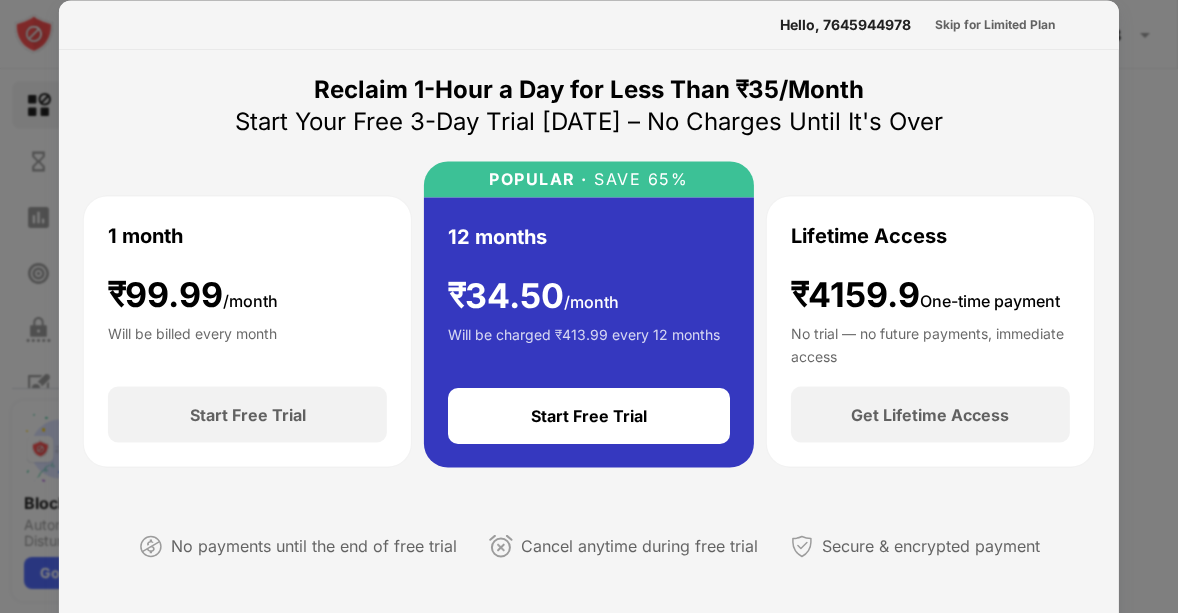 click at bounding box center [589, 306] 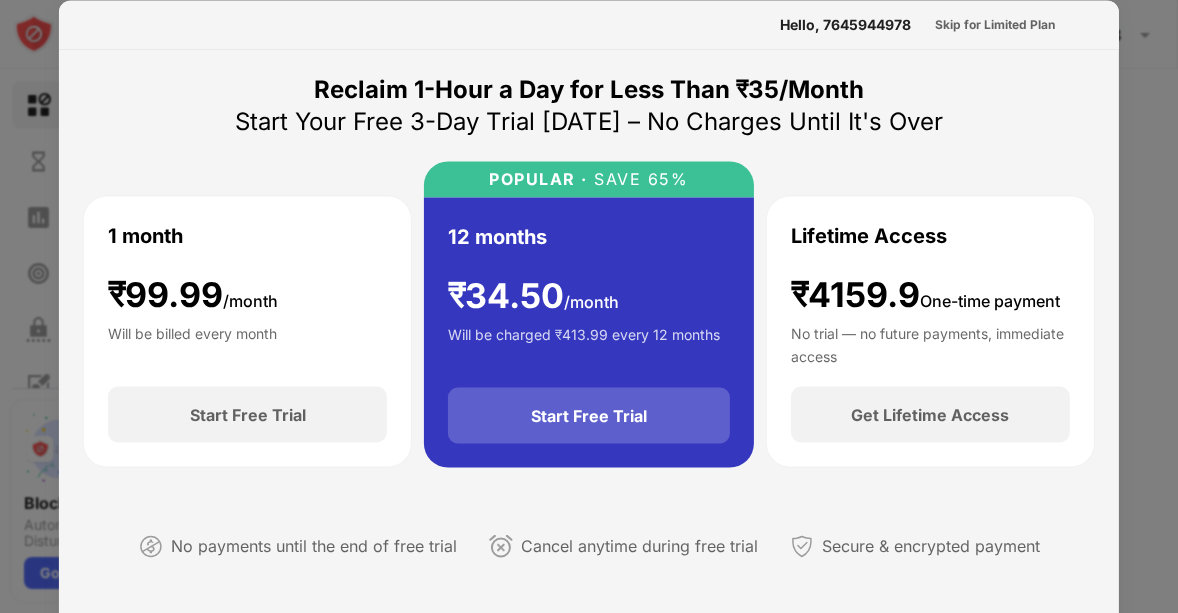 click on "Start Free Trial" at bounding box center (589, 416) 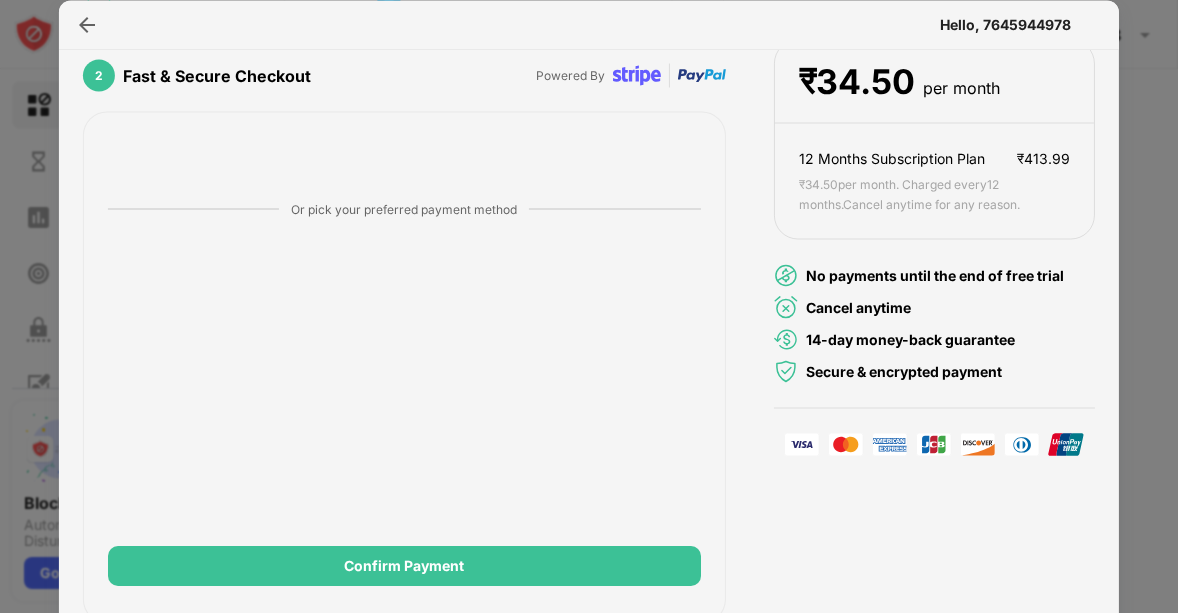 scroll, scrollTop: 206, scrollLeft: 0, axis: vertical 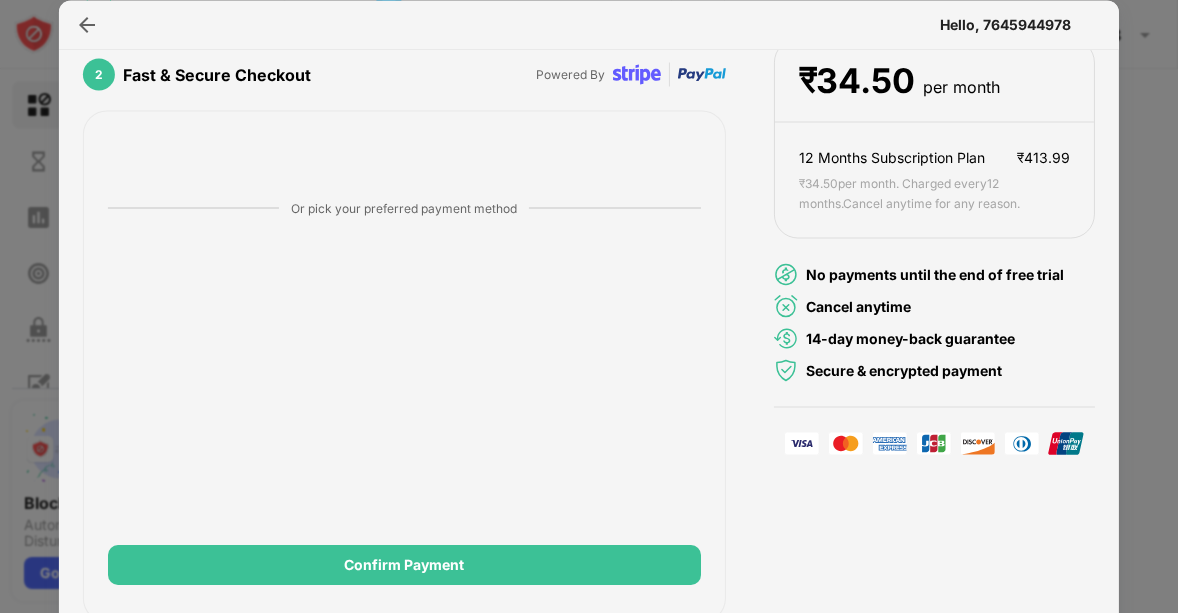 click at bounding box center (589, 306) 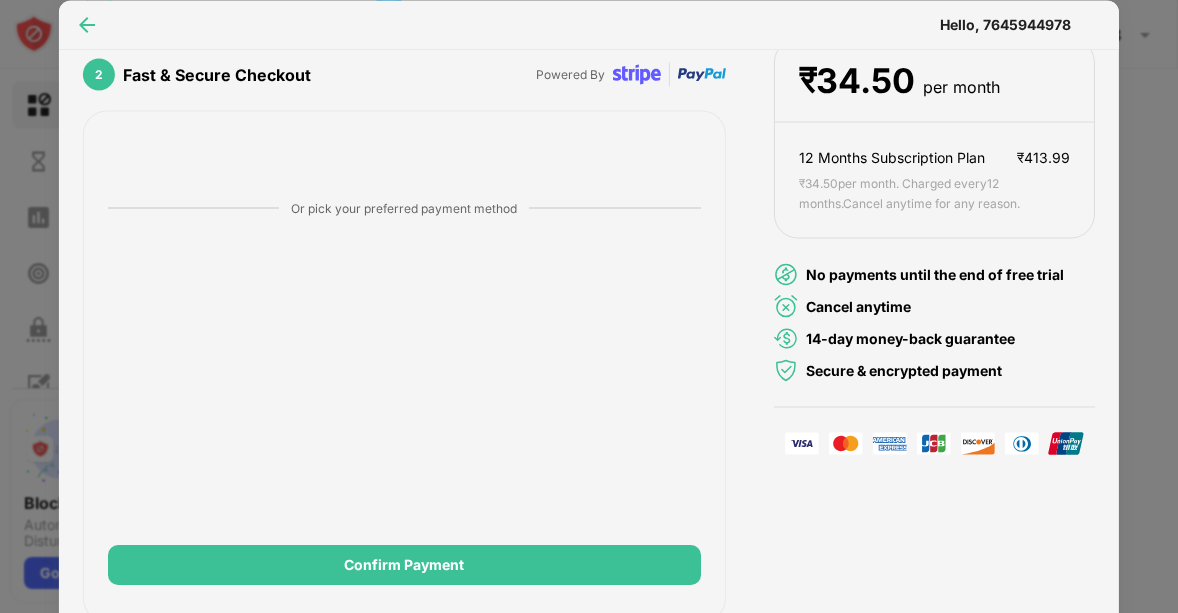 click at bounding box center [87, 24] 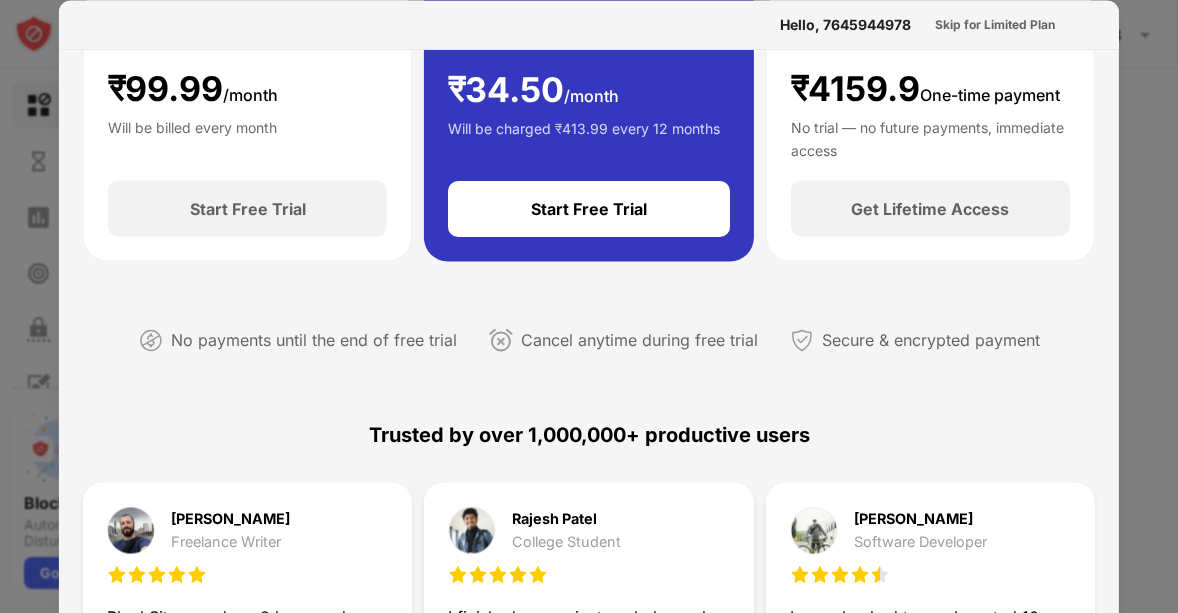 drag, startPoint x: 89, startPoint y: 18, endPoint x: 24, endPoint y: -22, distance: 76.321686 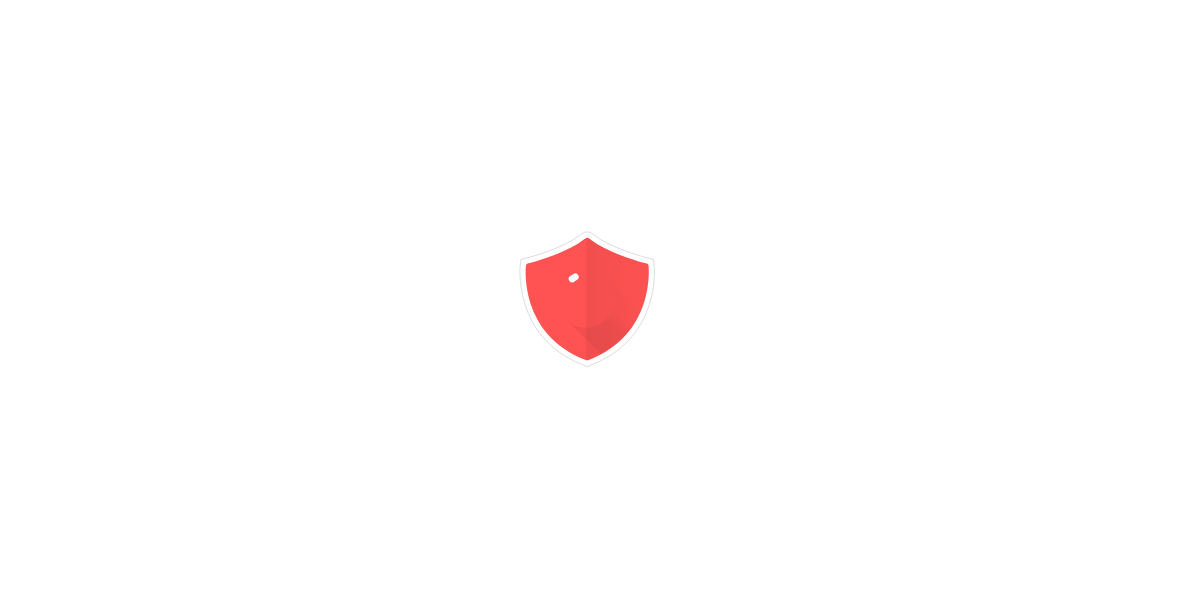 scroll, scrollTop: 0, scrollLeft: 0, axis: both 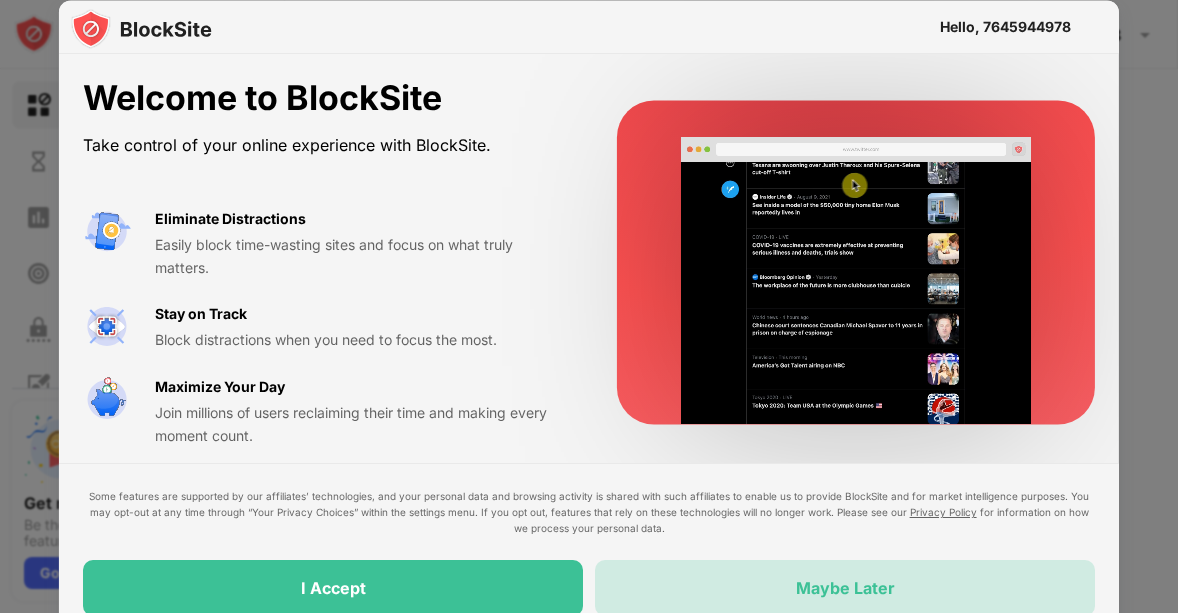 click on "Maybe Later" at bounding box center (845, 588) 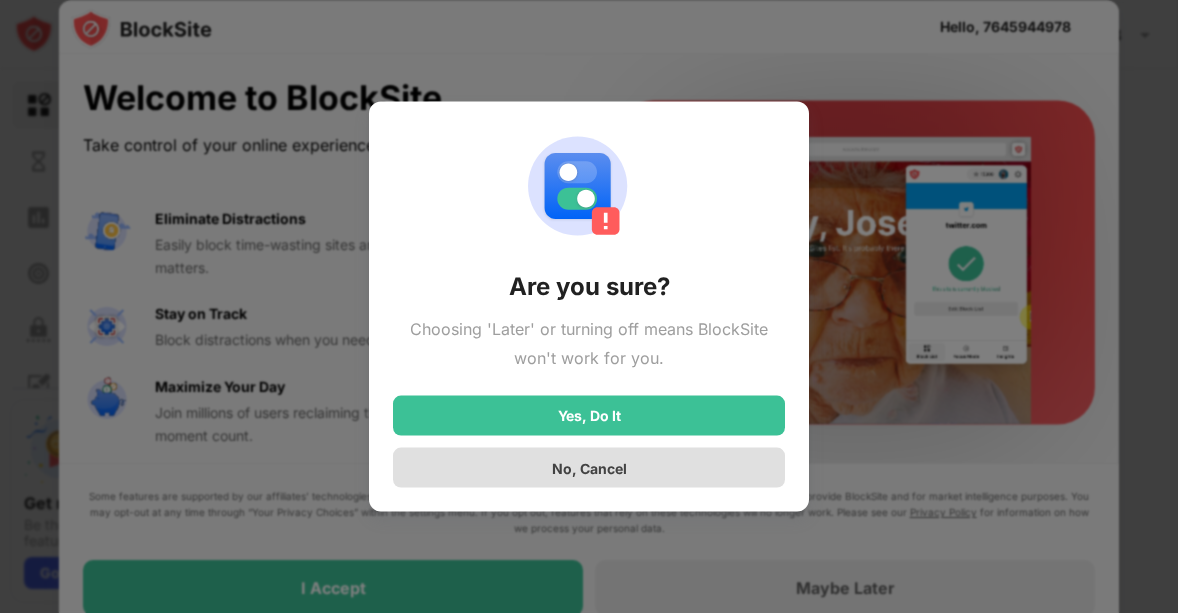 click on "No, Cancel" at bounding box center (589, 468) 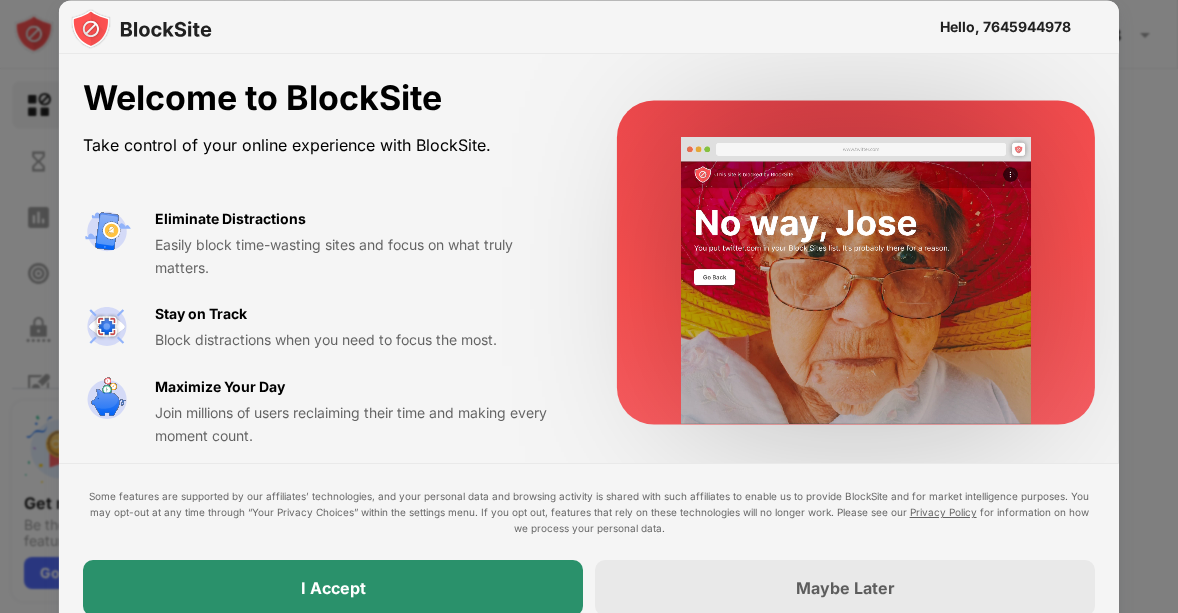 click on "I Accept" at bounding box center (333, 588) 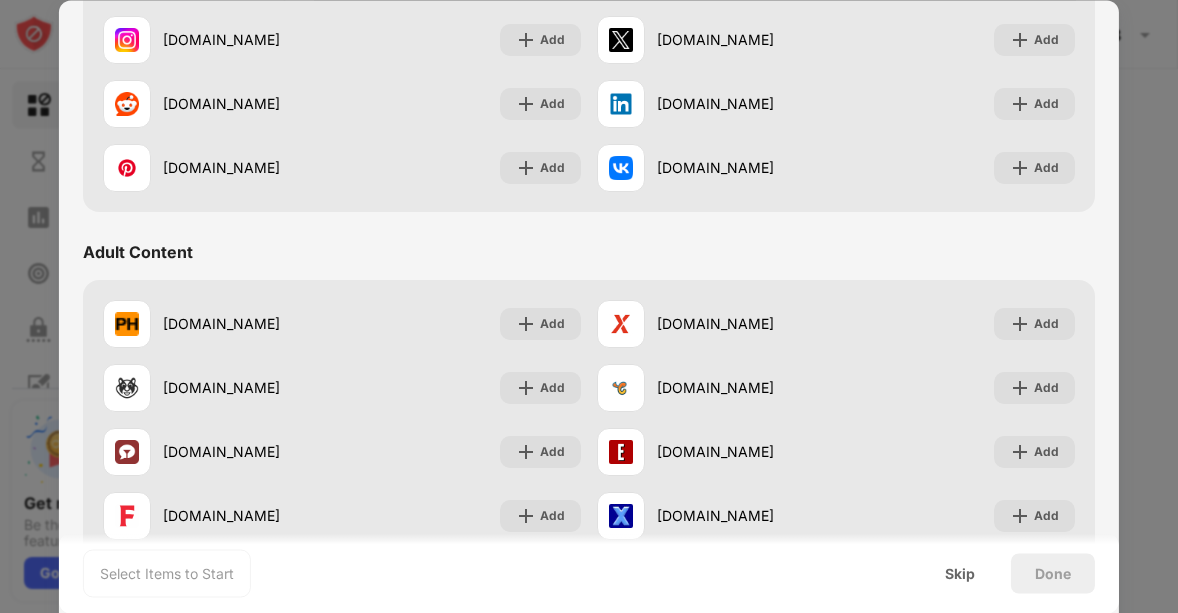 scroll, scrollTop: 766, scrollLeft: 0, axis: vertical 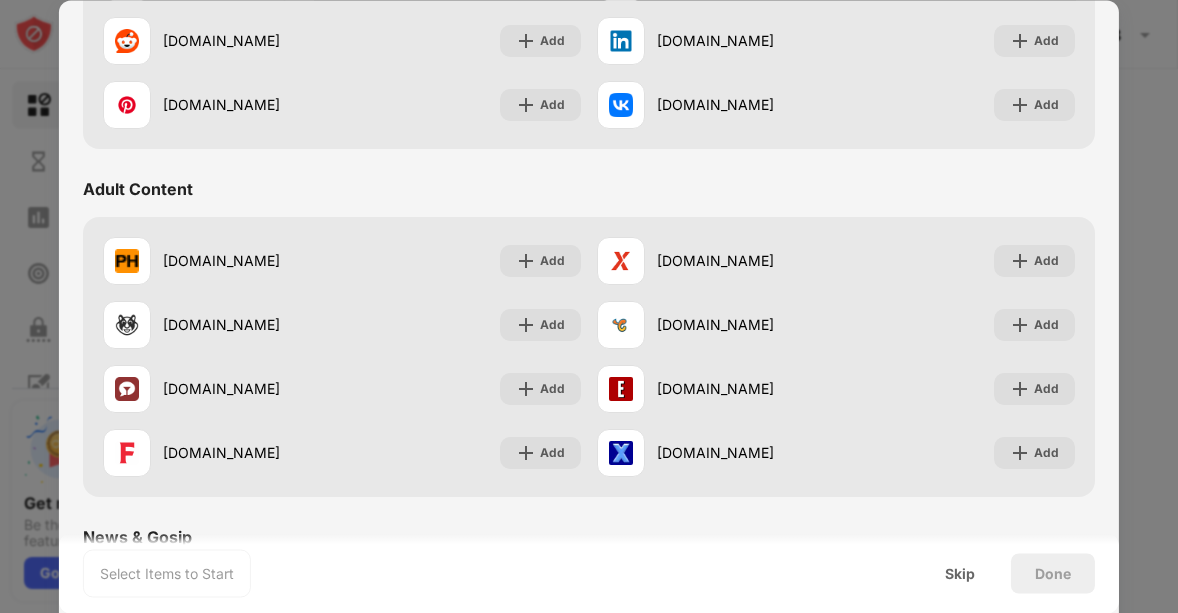 click on "Adult Content" at bounding box center [138, 189] 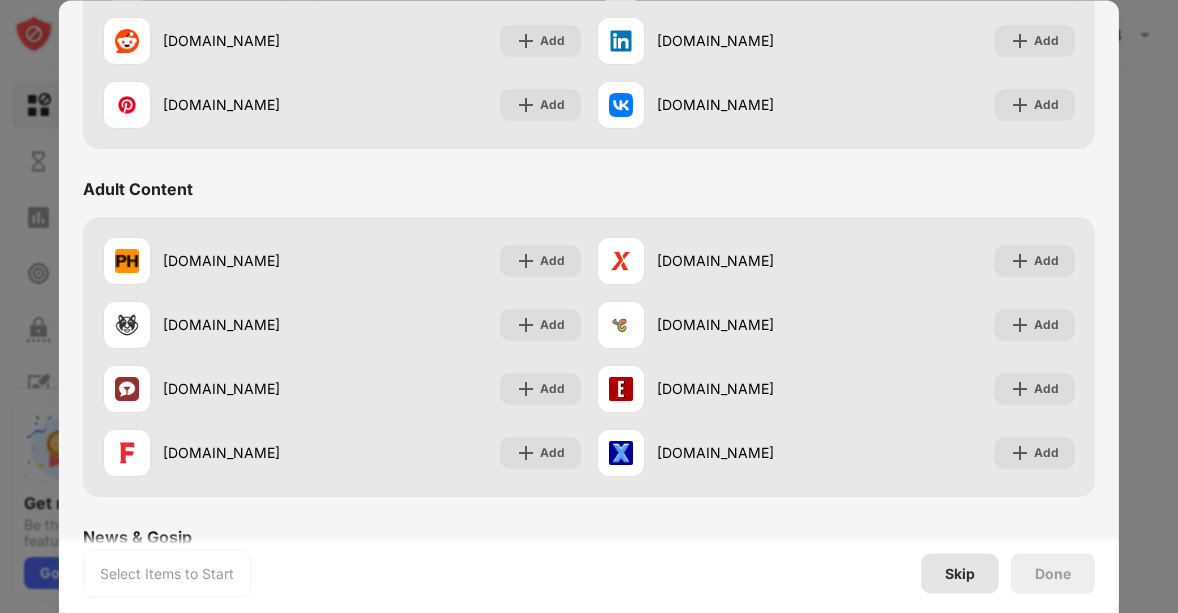 click on "Skip" at bounding box center (960, 573) 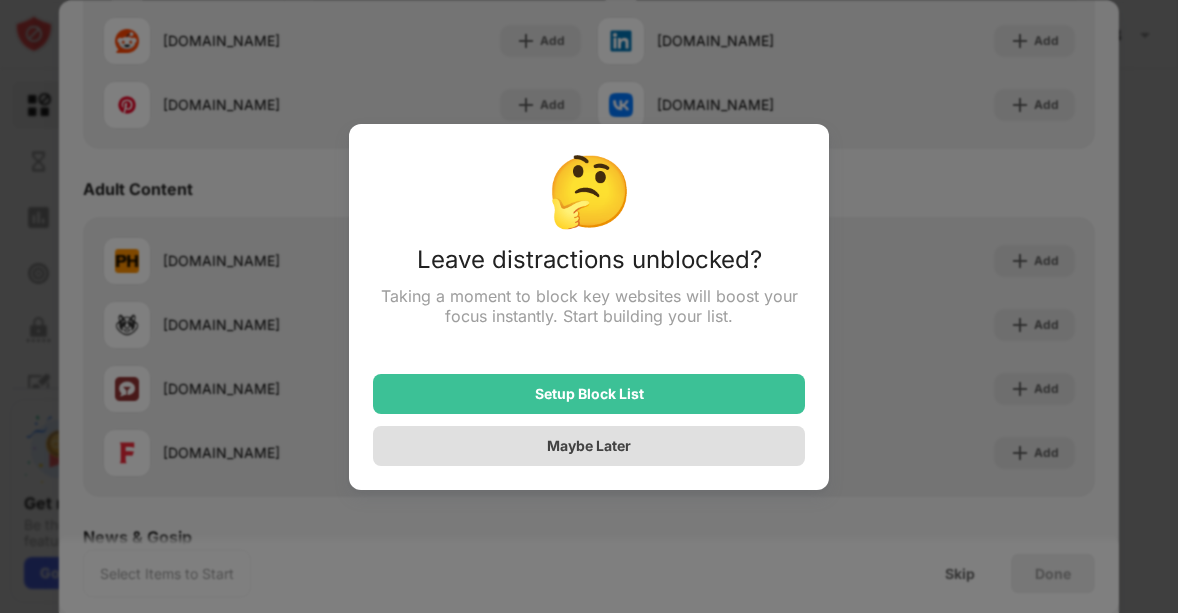 click on "Maybe Later" at bounding box center (589, 446) 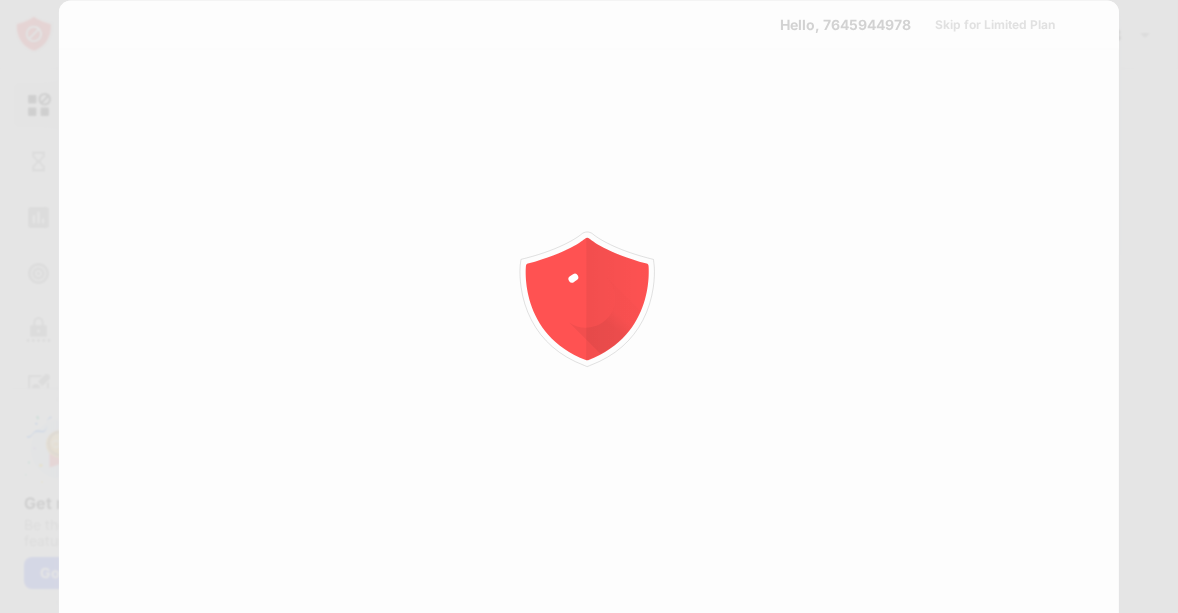 scroll, scrollTop: 0, scrollLeft: 0, axis: both 